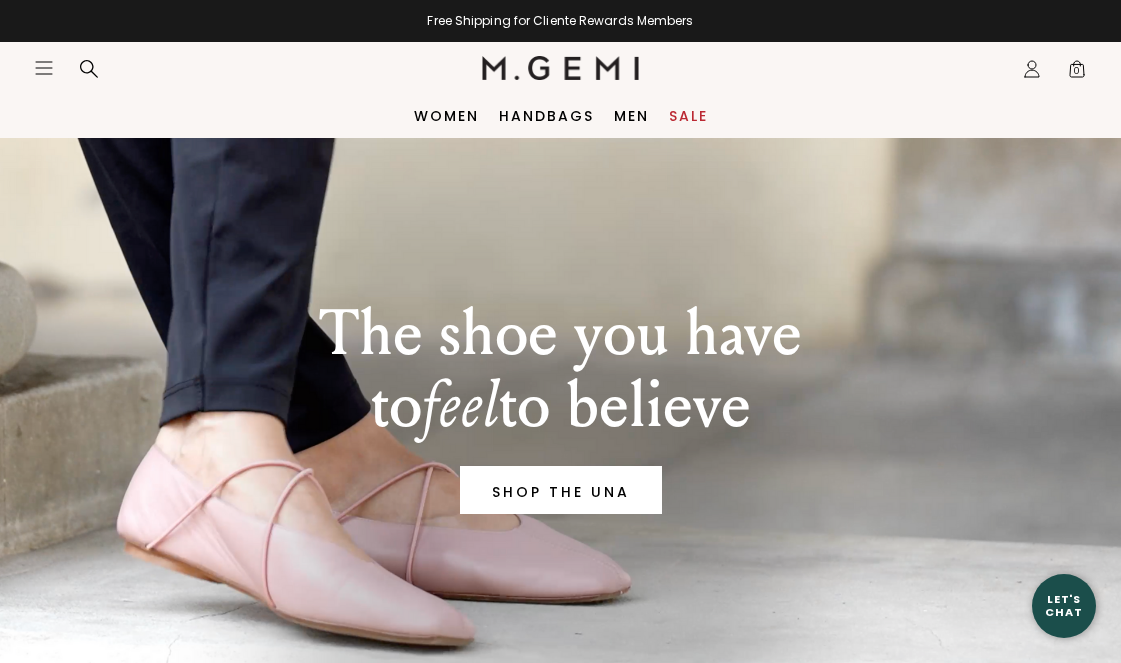scroll, scrollTop: 0, scrollLeft: 0, axis: both 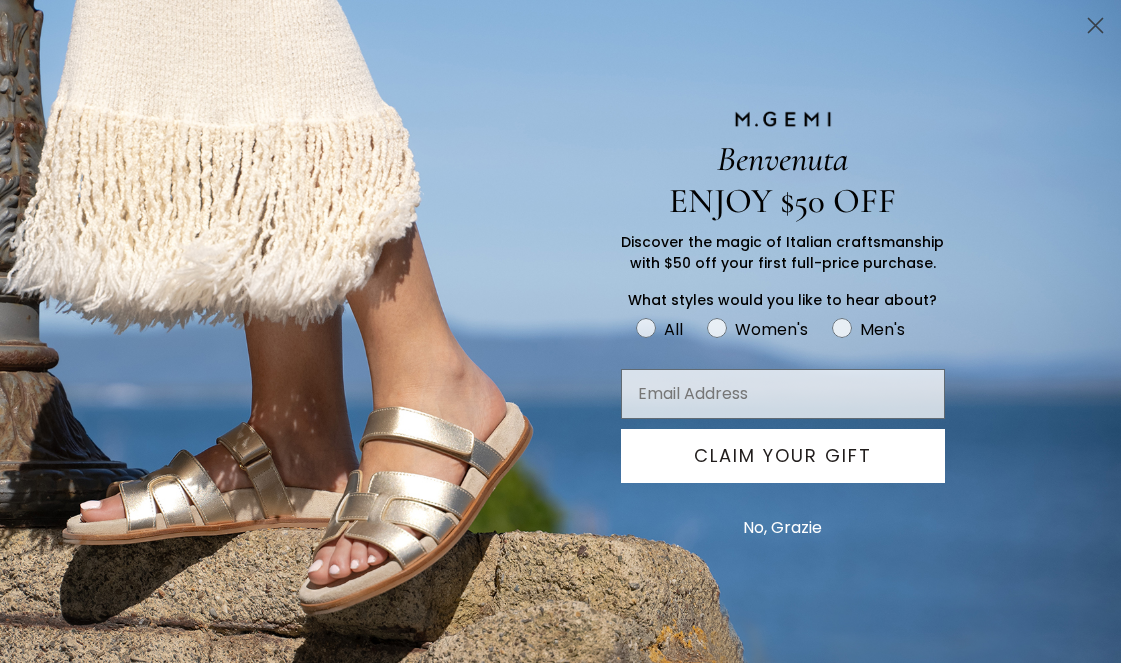 click 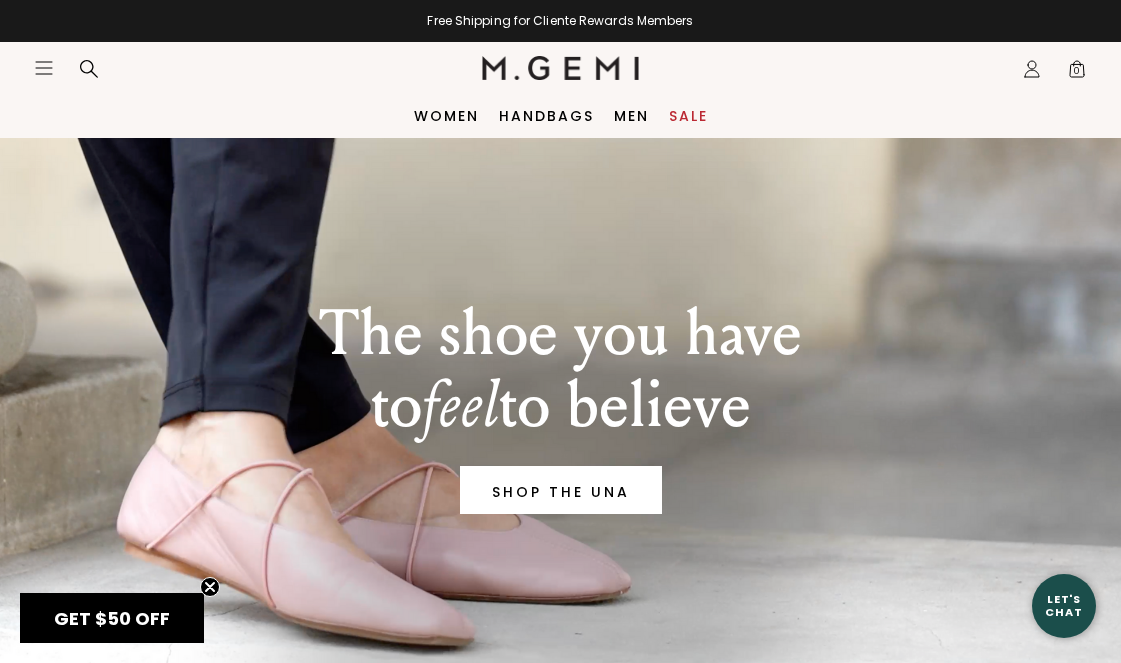 click on "Icons/20x20/hamburger@2x
Women
Shop All Shoes
New Arrivals
Bestsellers Essentials The Event Edit" at bounding box center (560, 68) 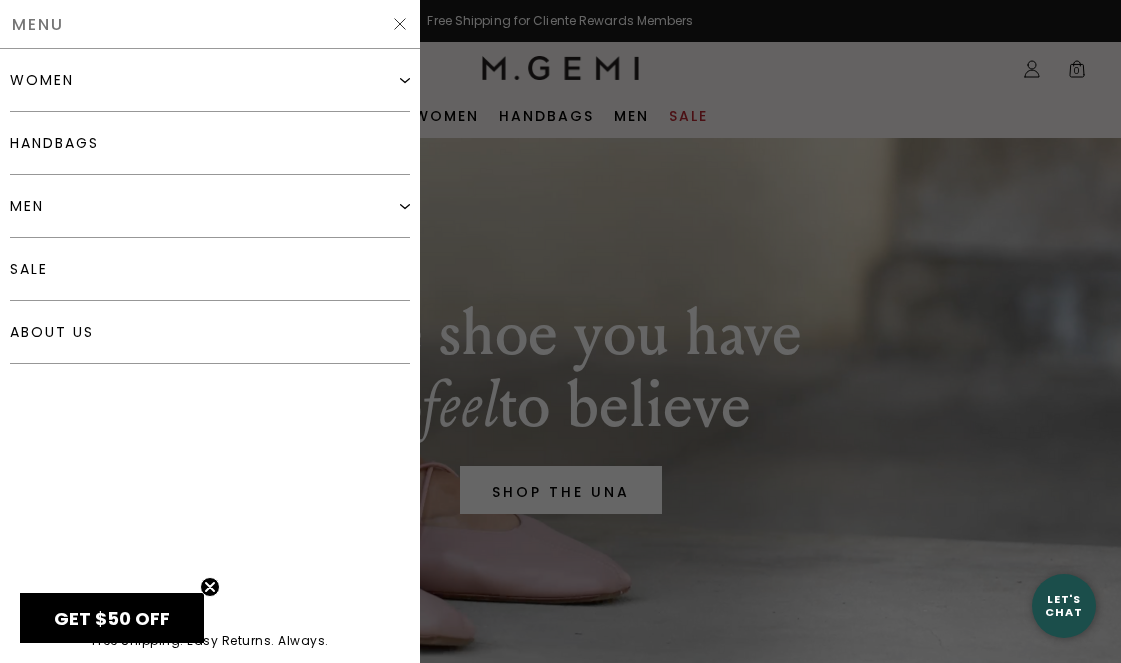 click on "women" at bounding box center [42, 80] 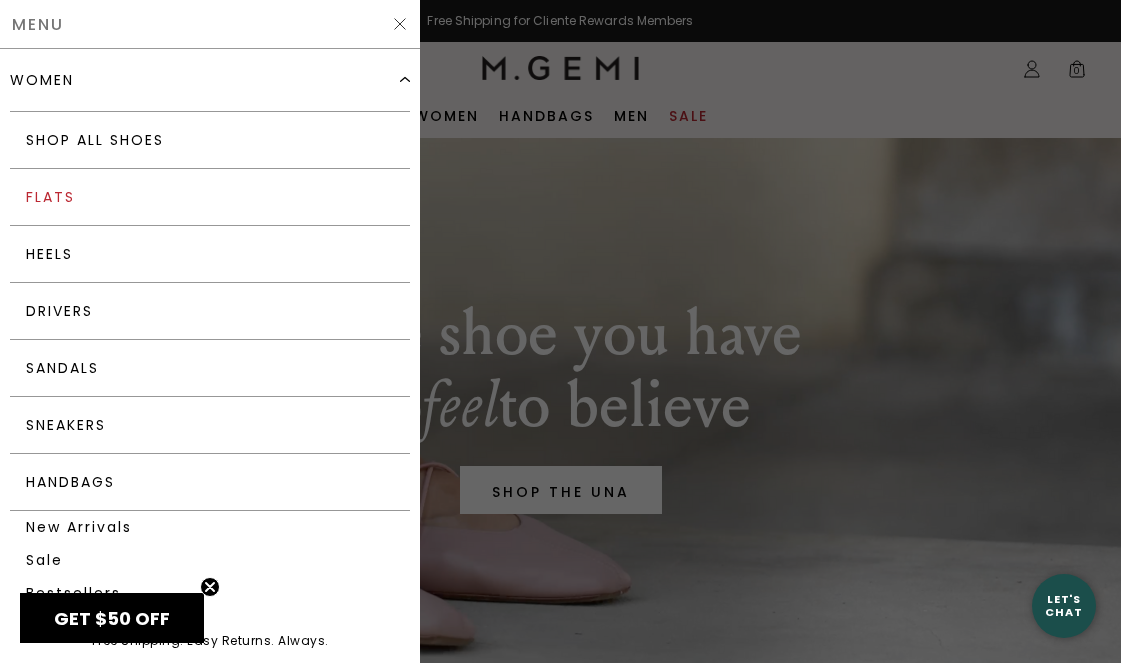 click on "Flats" at bounding box center [210, 197] 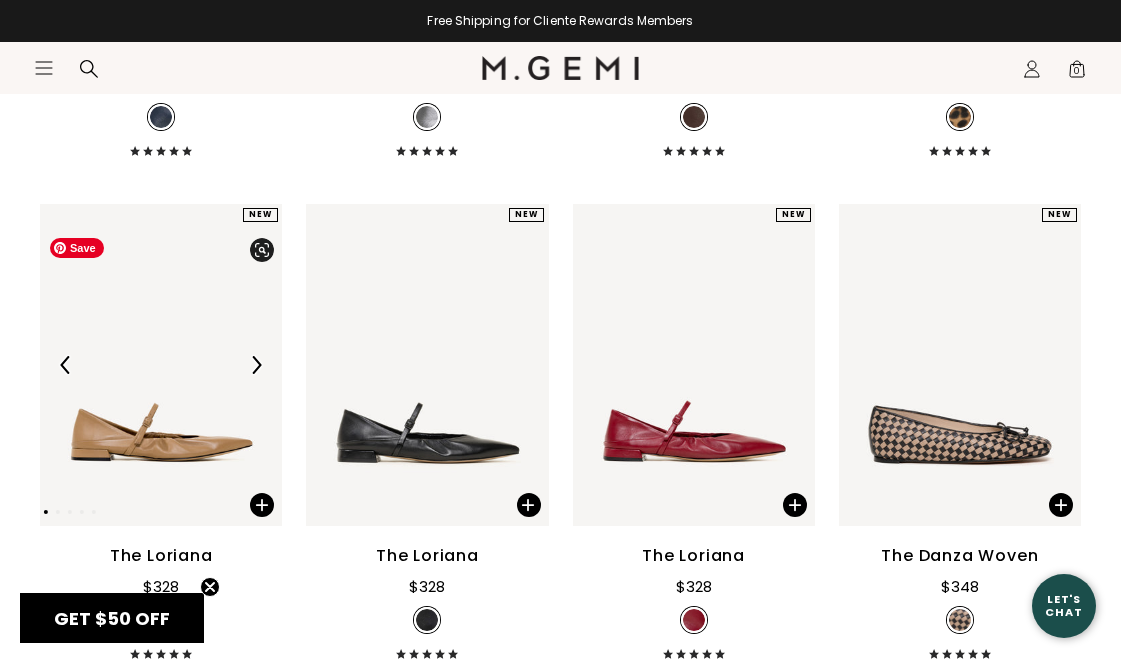 scroll, scrollTop: 3993, scrollLeft: 0, axis: vertical 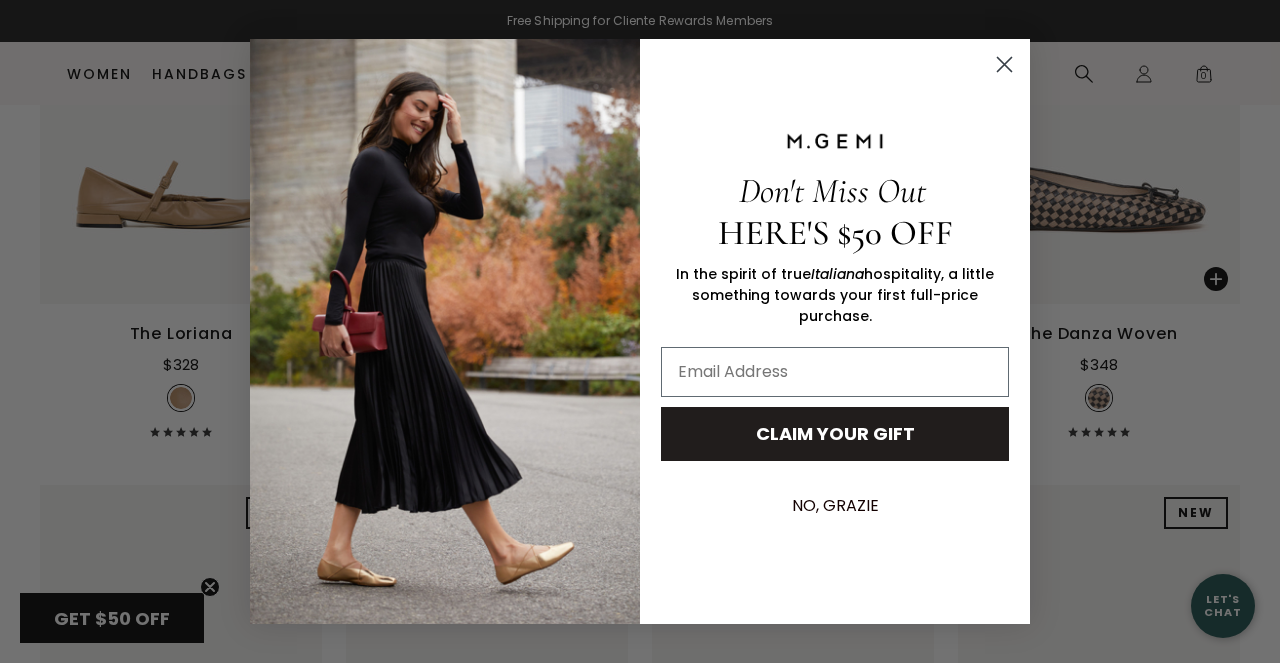 click 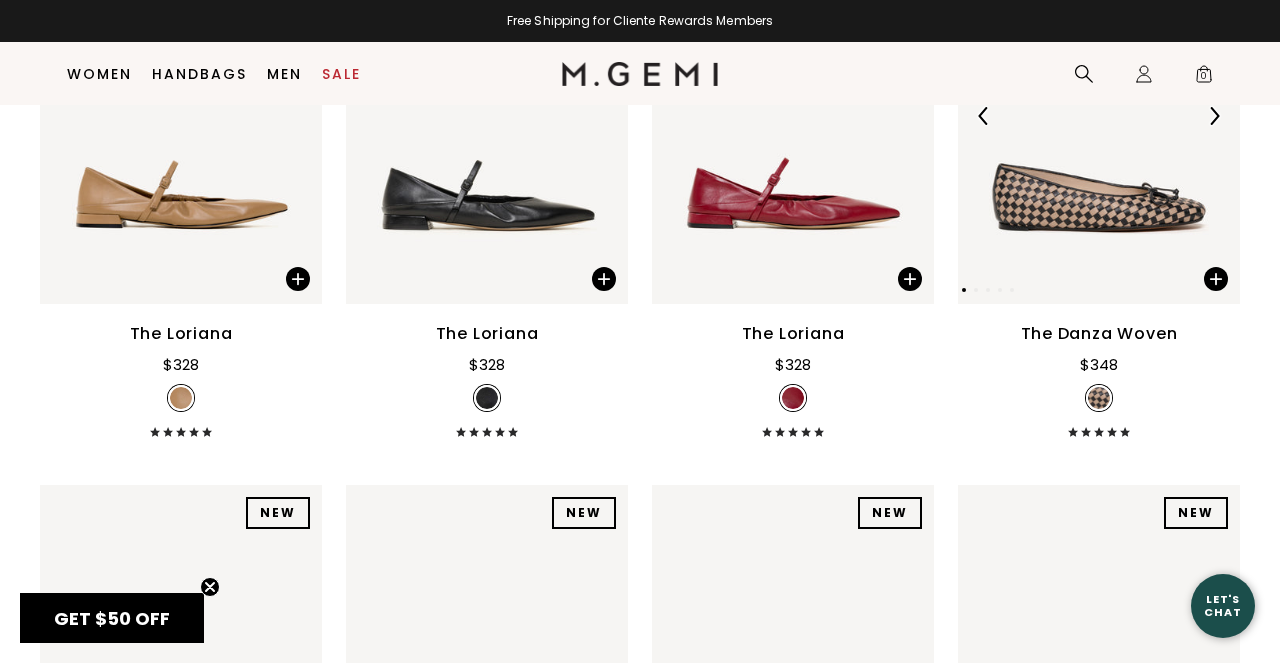 click at bounding box center [1214, 116] 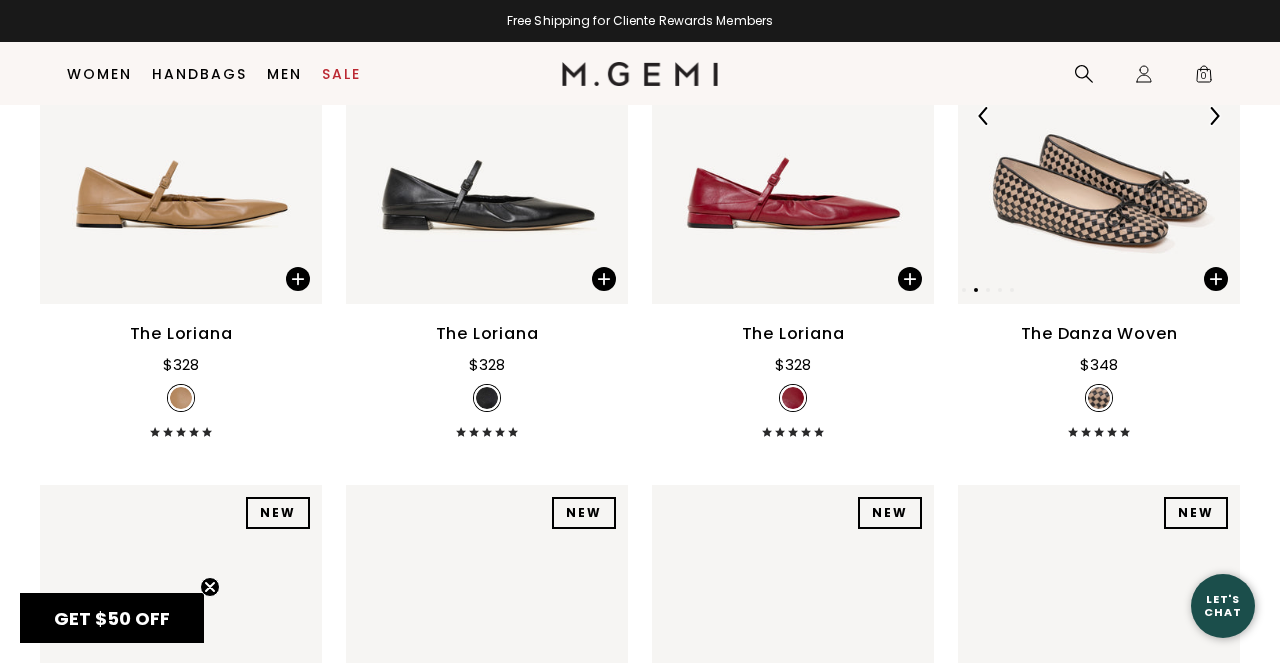 click at bounding box center (1214, 116) 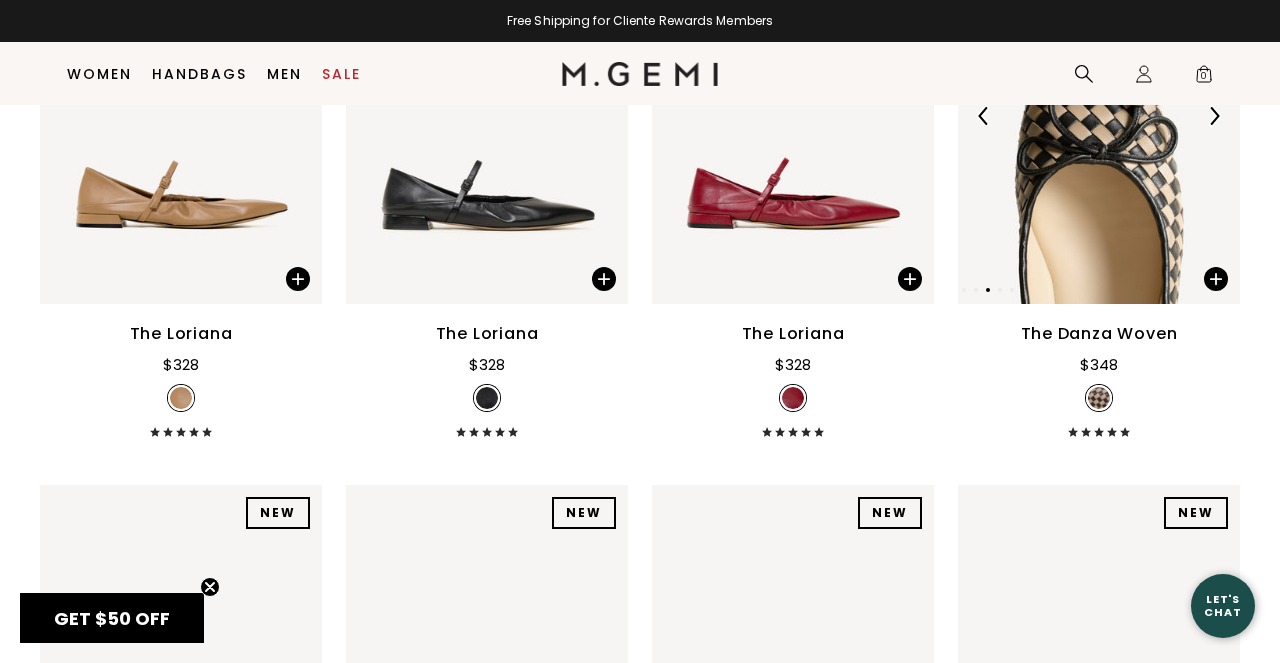 click at bounding box center (1214, 116) 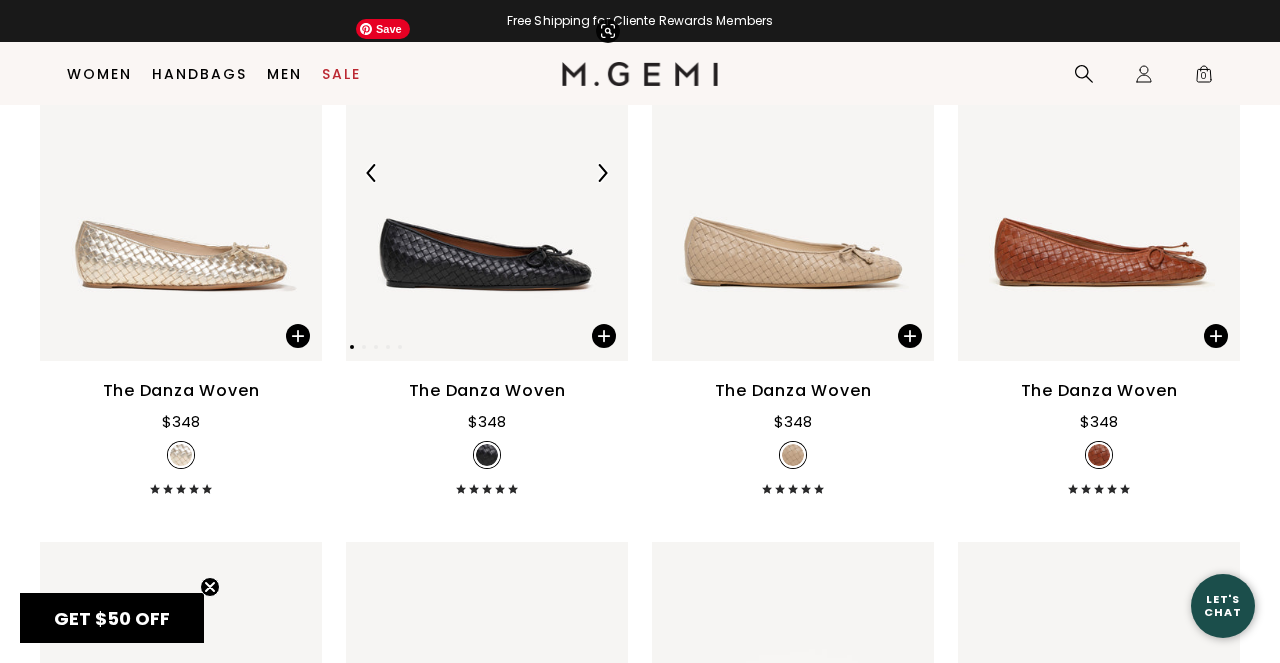 scroll, scrollTop: 4853, scrollLeft: 0, axis: vertical 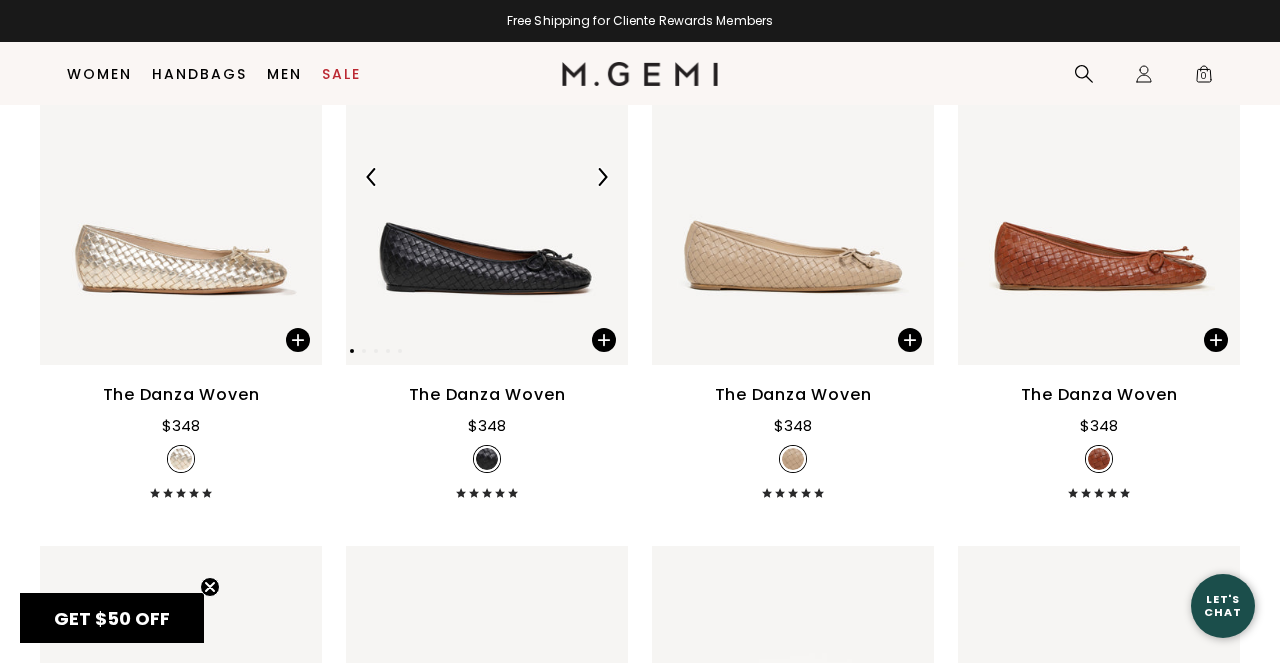 click at bounding box center [602, 177] 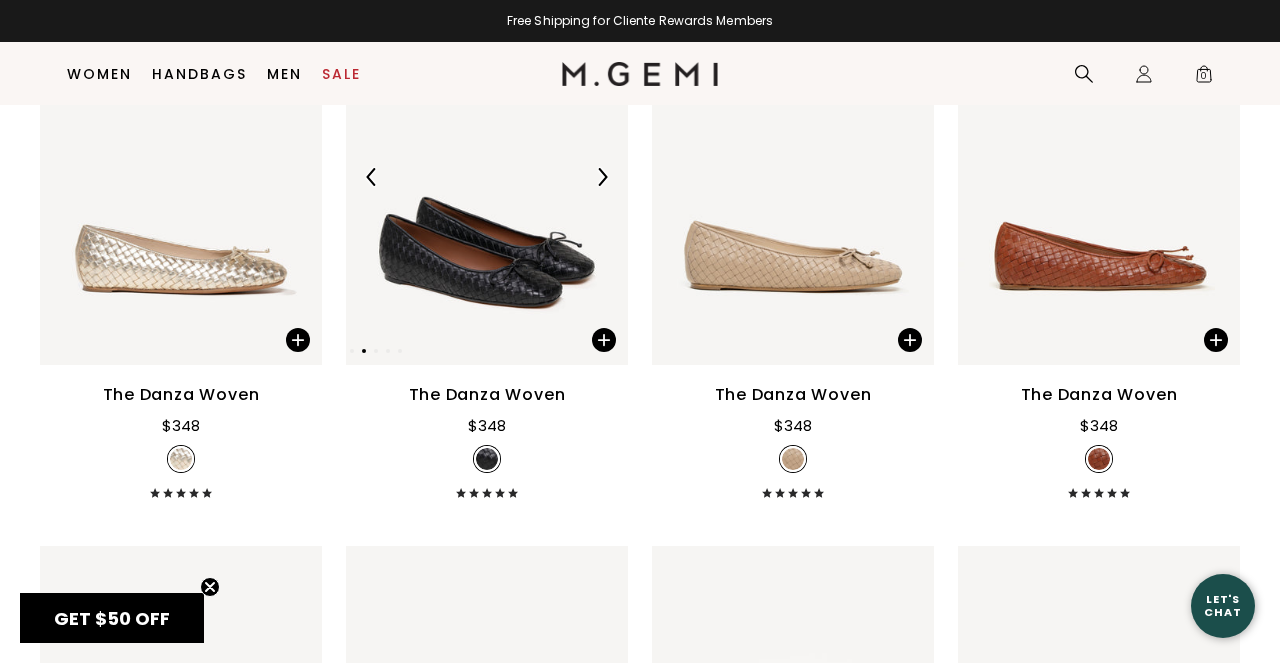 click at bounding box center [602, 177] 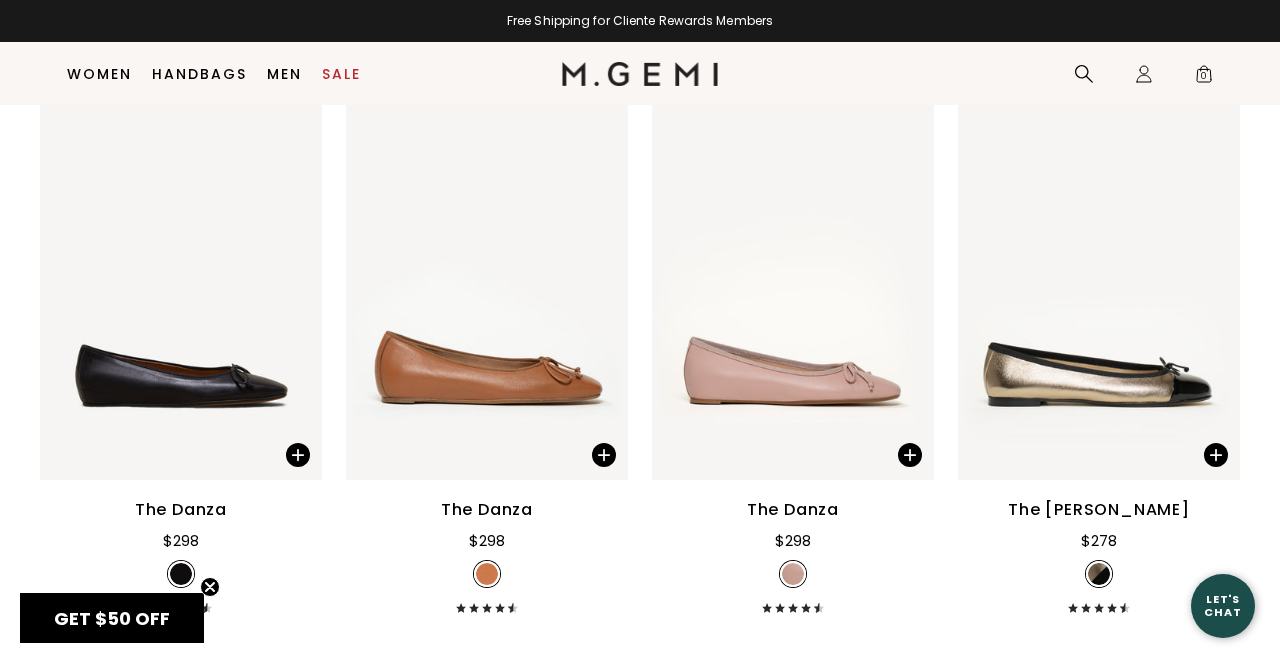 scroll, scrollTop: 5294, scrollLeft: 0, axis: vertical 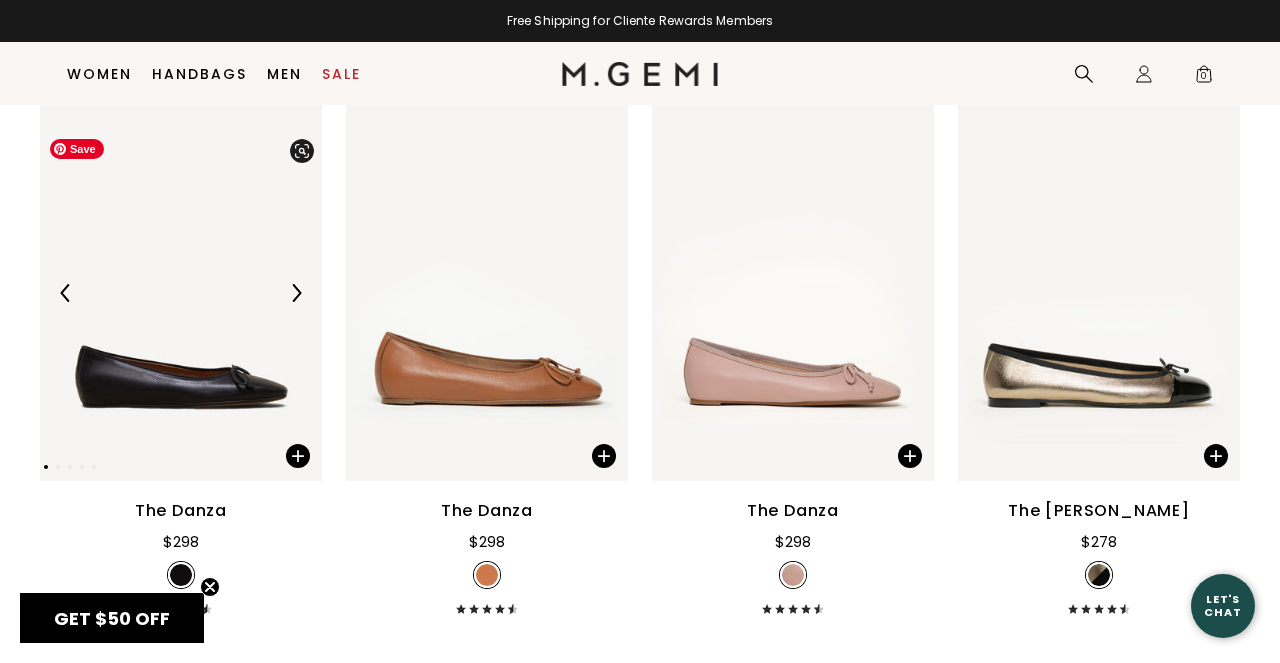 click at bounding box center [296, 293] 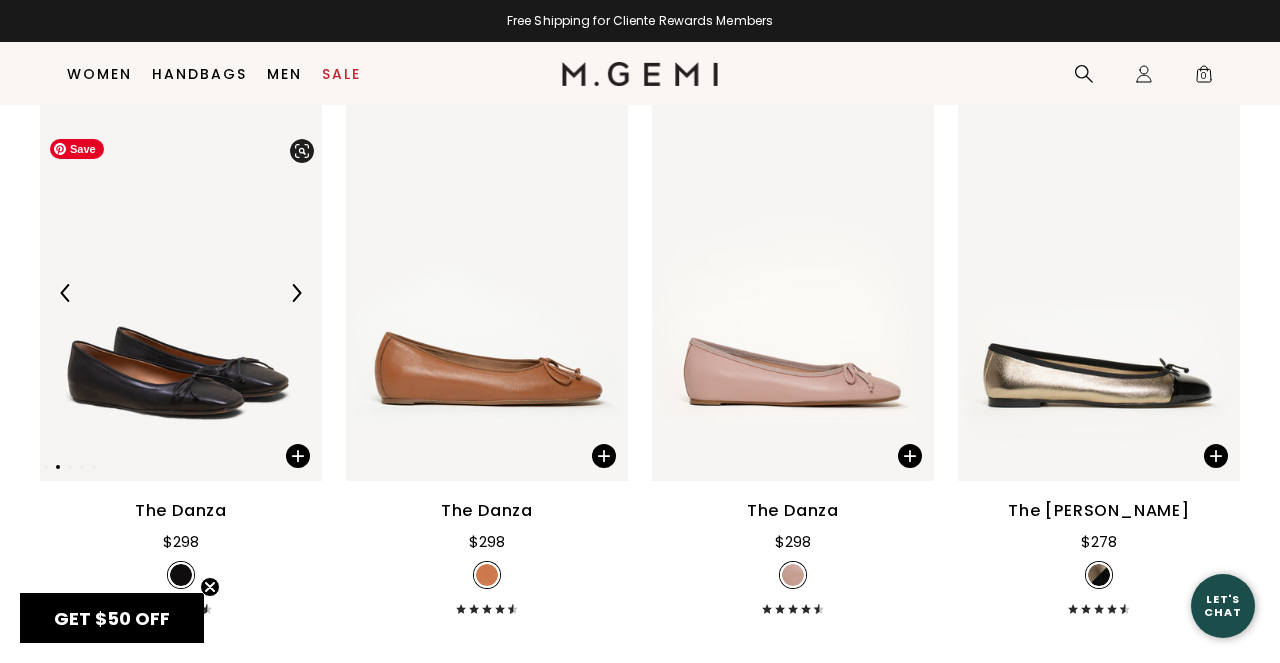 click at bounding box center (296, 293) 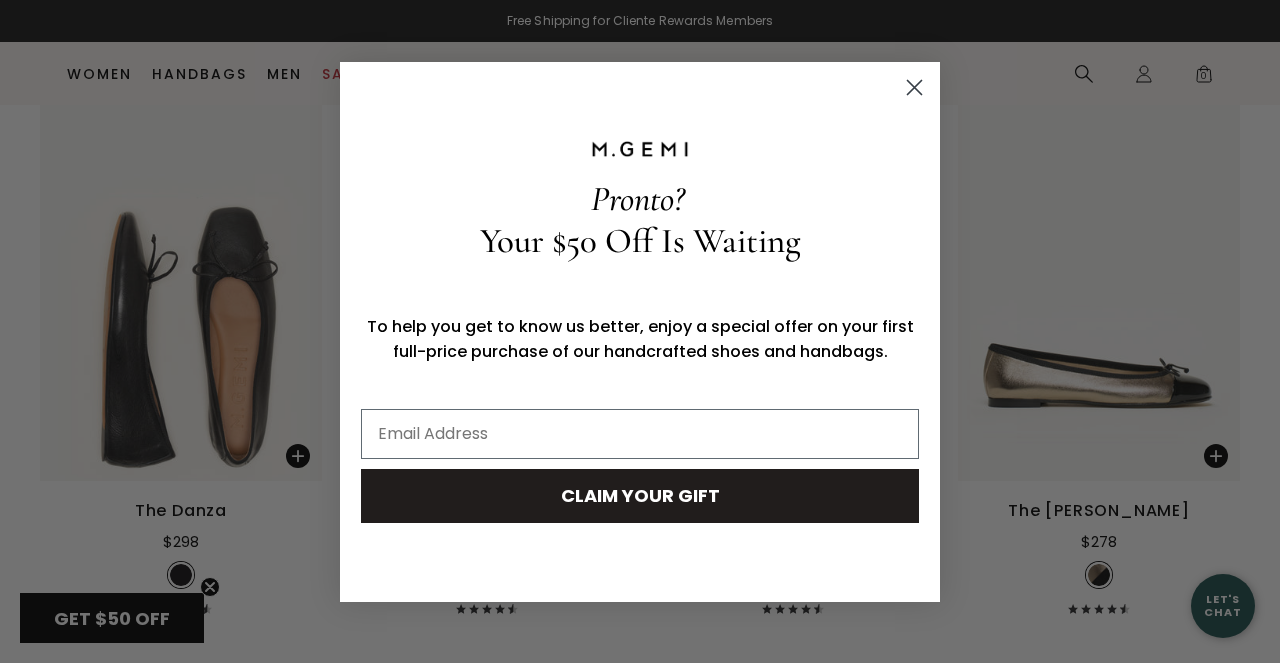 click 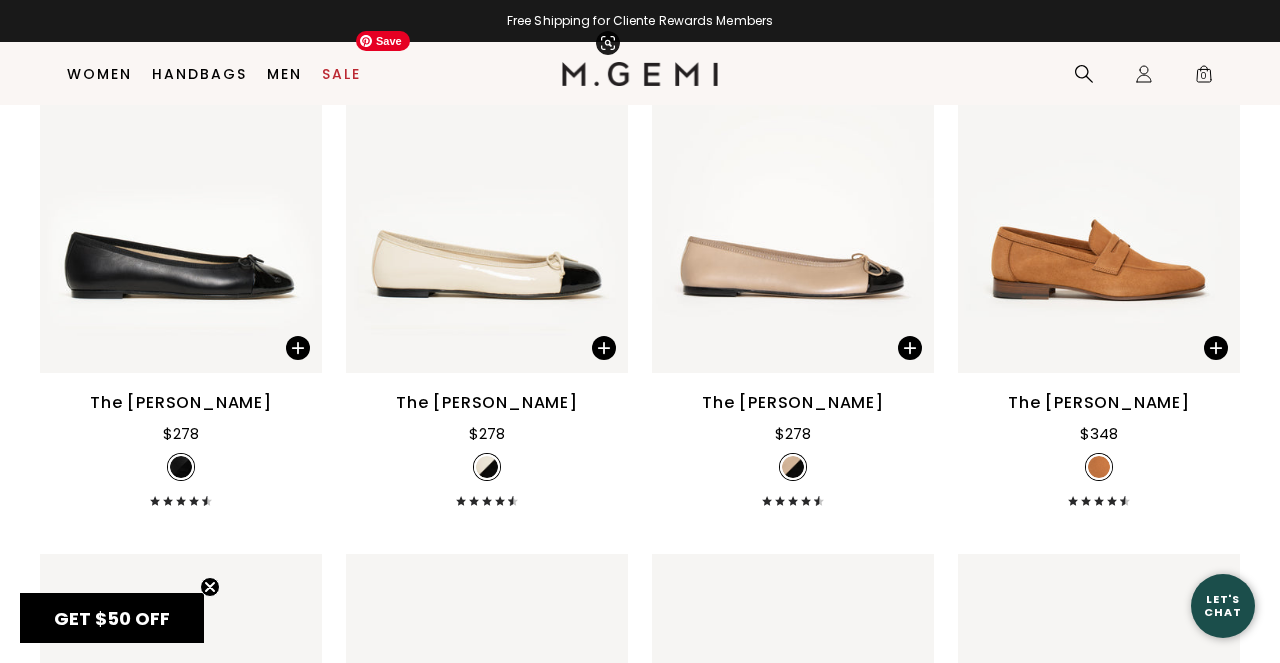 scroll, scrollTop: 5983, scrollLeft: 0, axis: vertical 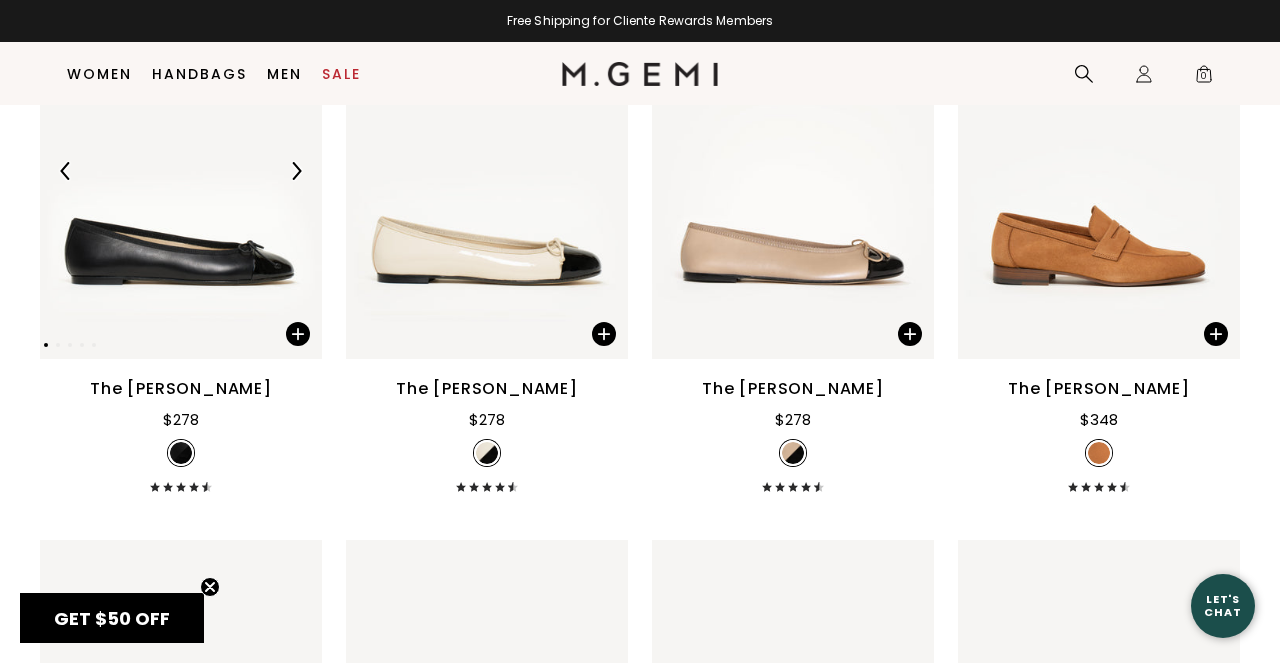 click at bounding box center [296, 171] 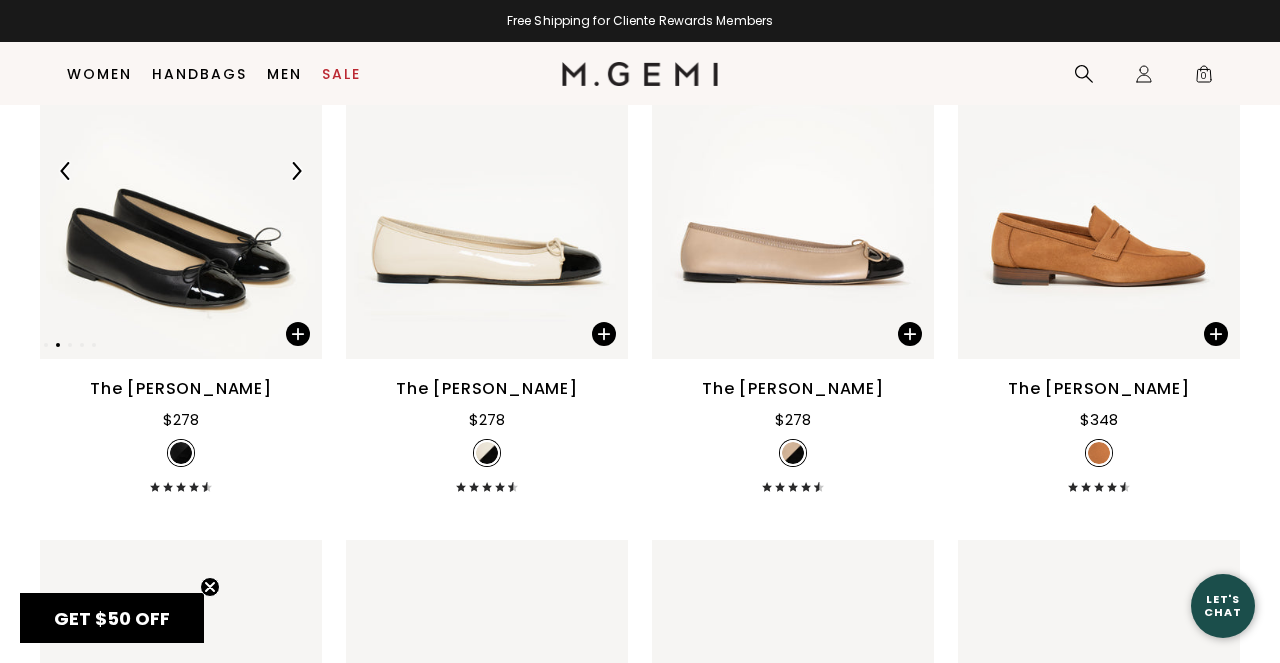 click at bounding box center [296, 171] 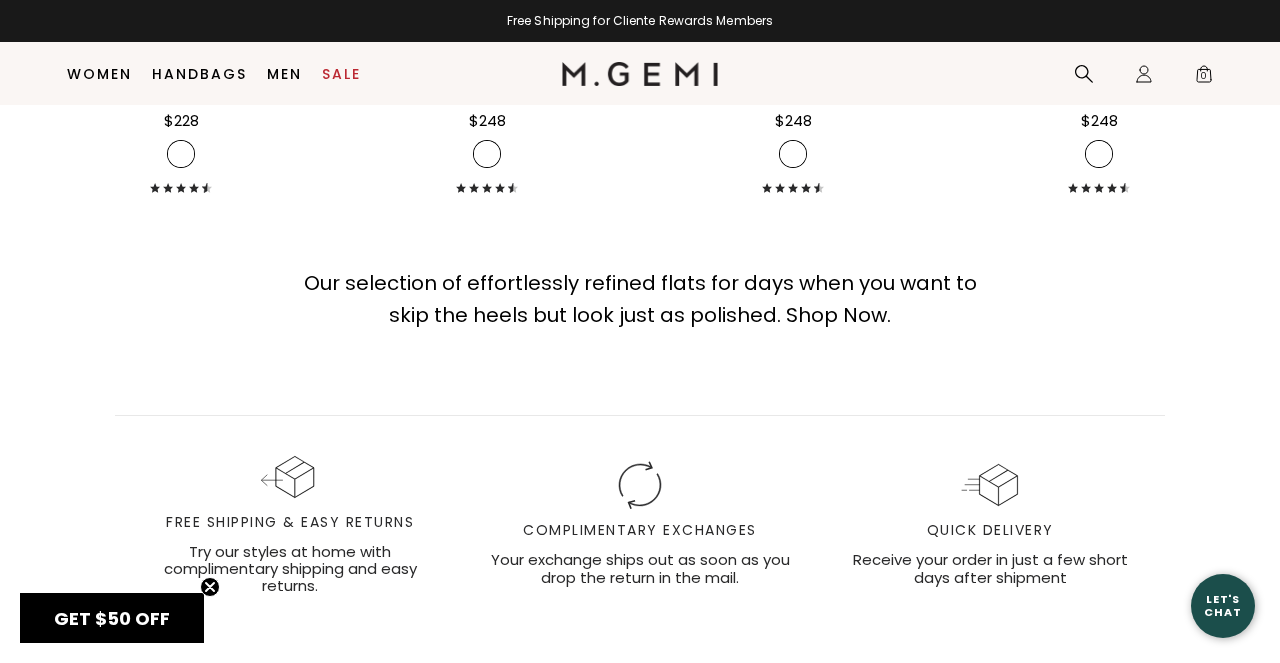 scroll, scrollTop: 9791, scrollLeft: 0, axis: vertical 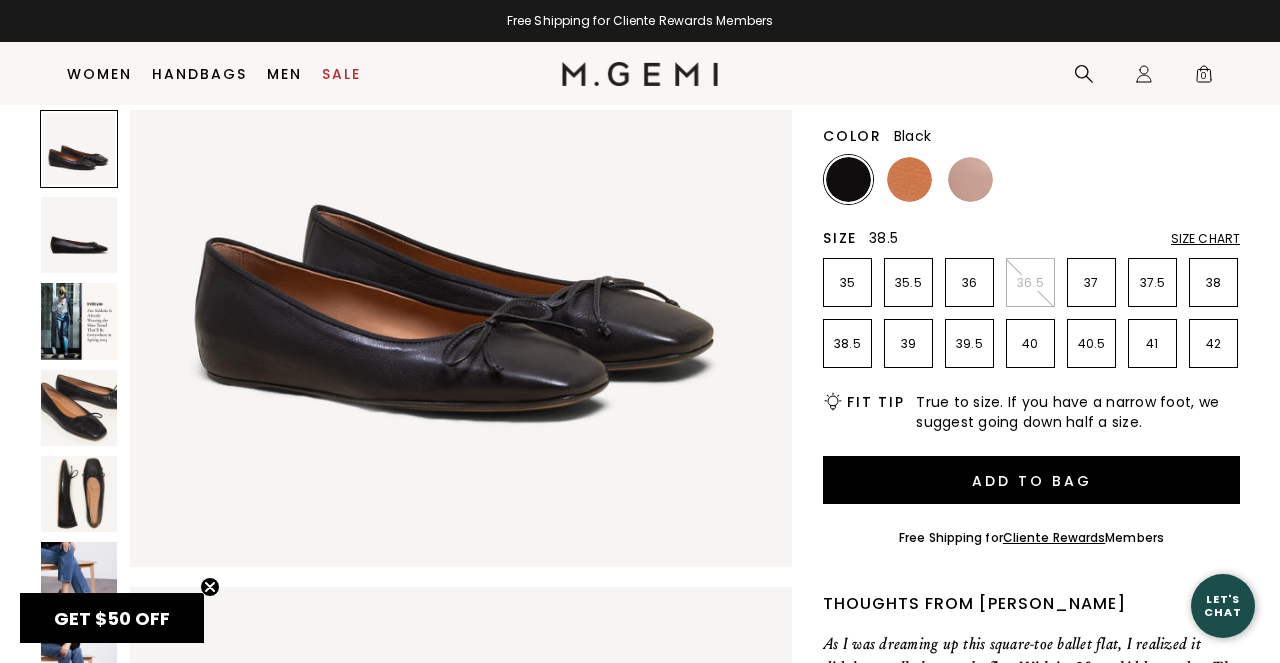 click on "38.5" at bounding box center (847, 344) 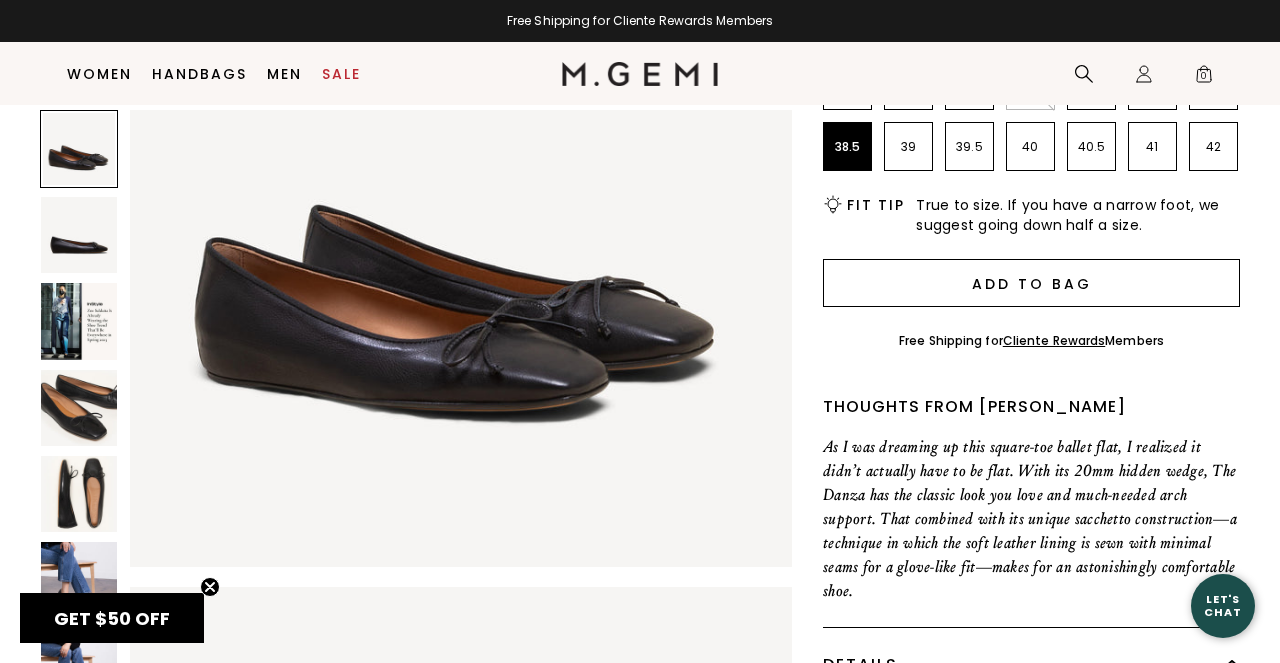 scroll, scrollTop: 424, scrollLeft: 0, axis: vertical 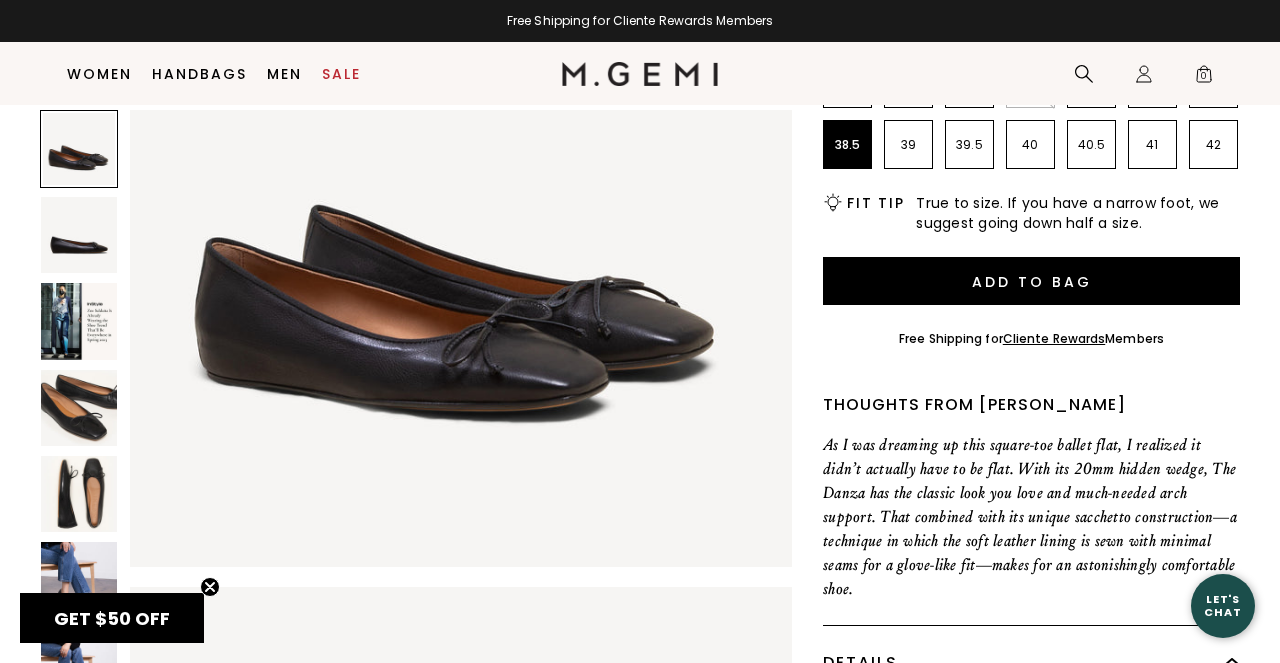 click at bounding box center (79, 235) 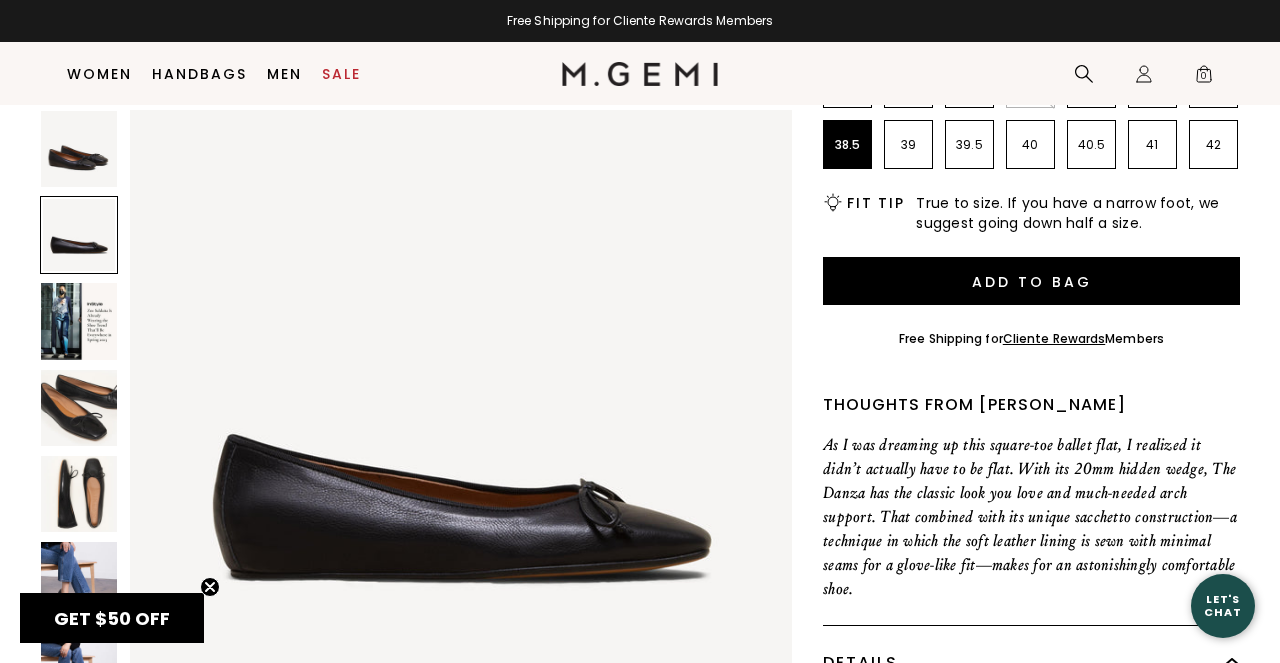 click at bounding box center [79, 321] 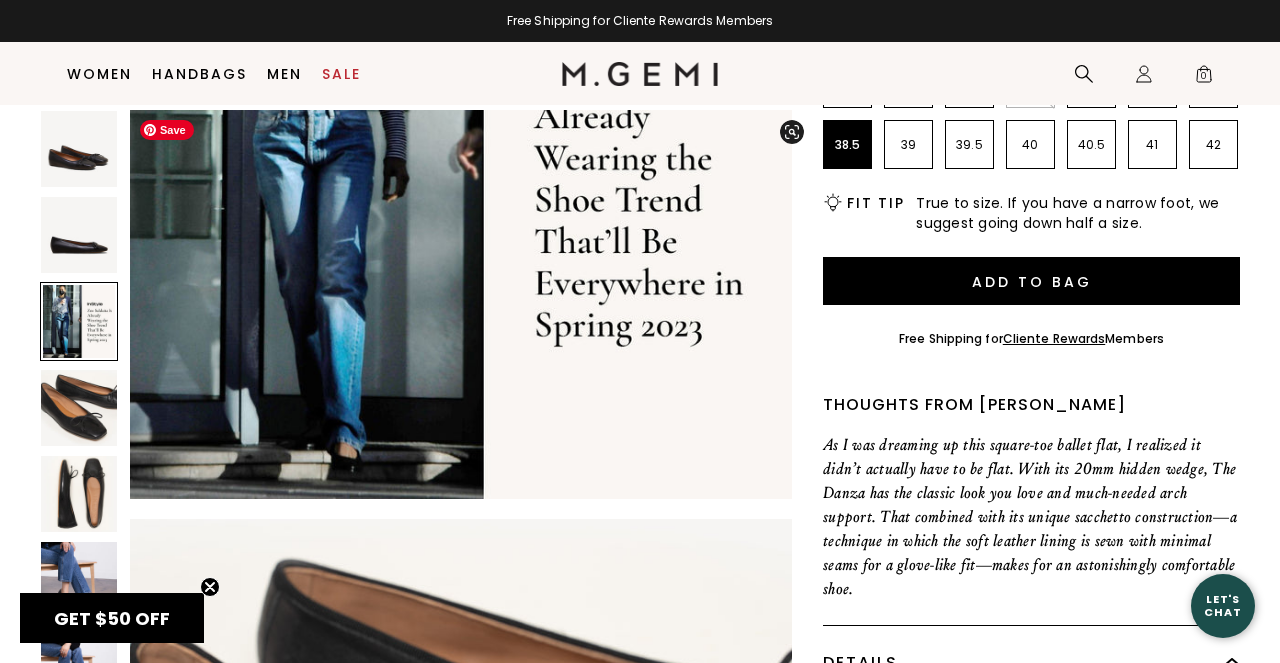 scroll, scrollTop: 1638, scrollLeft: 0, axis: vertical 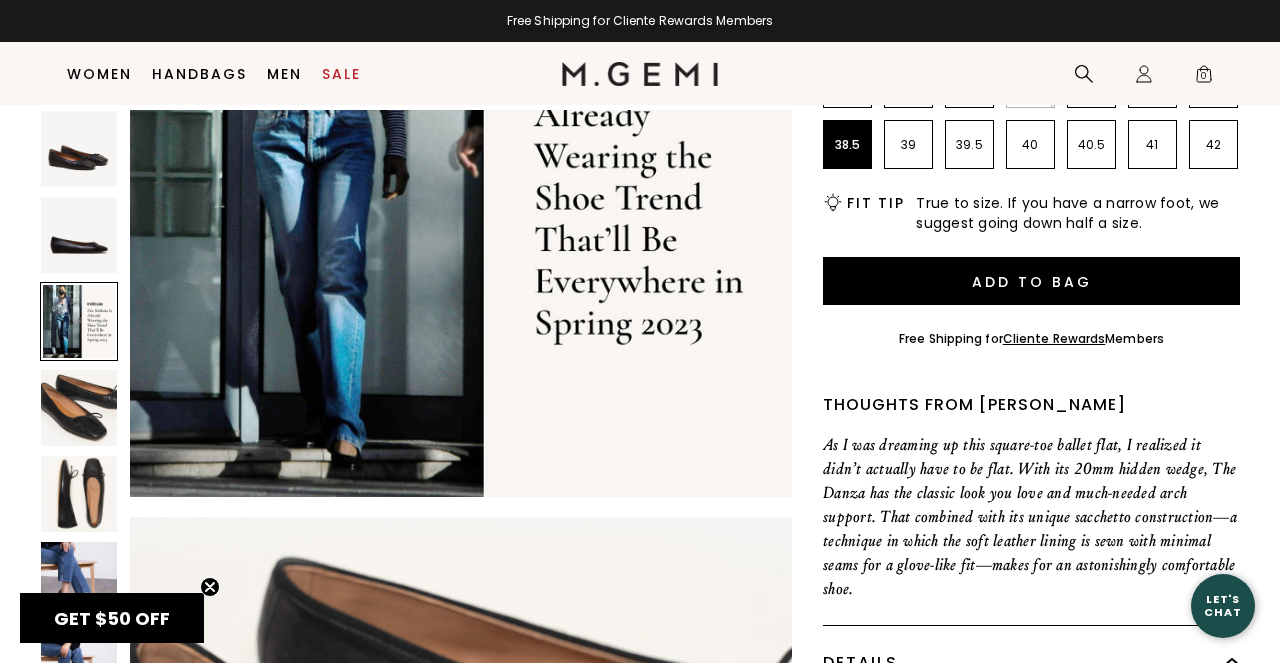 click at bounding box center [79, 408] 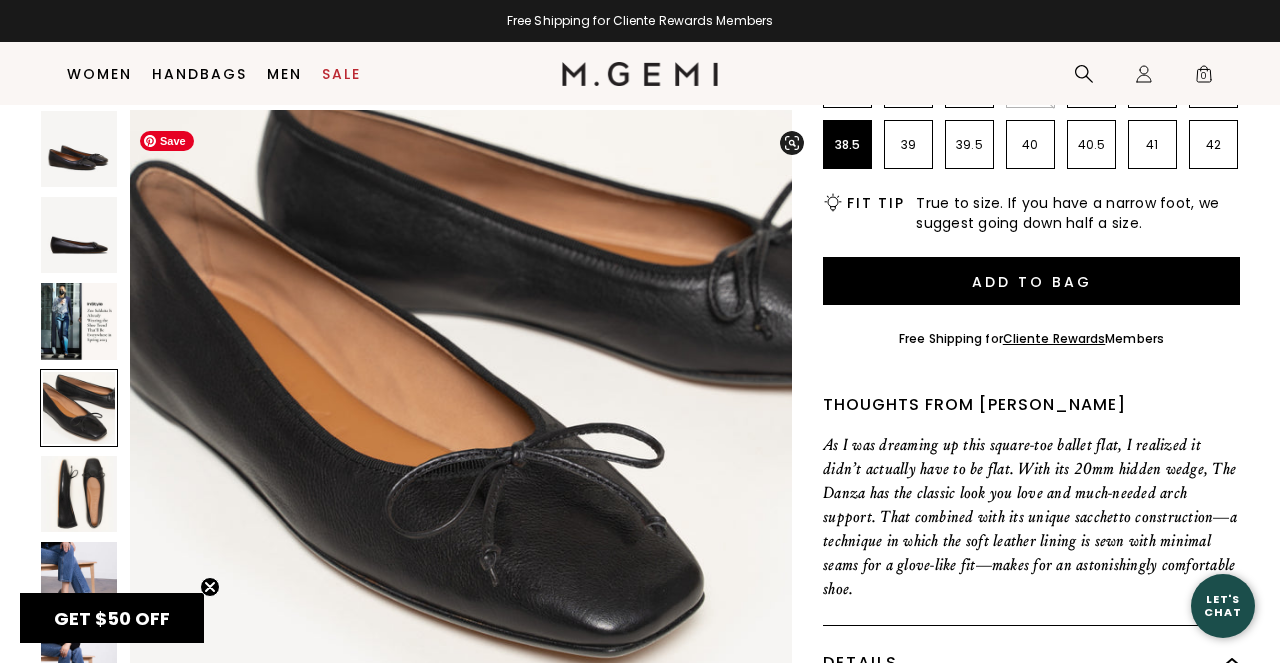 click at bounding box center (79, 494) 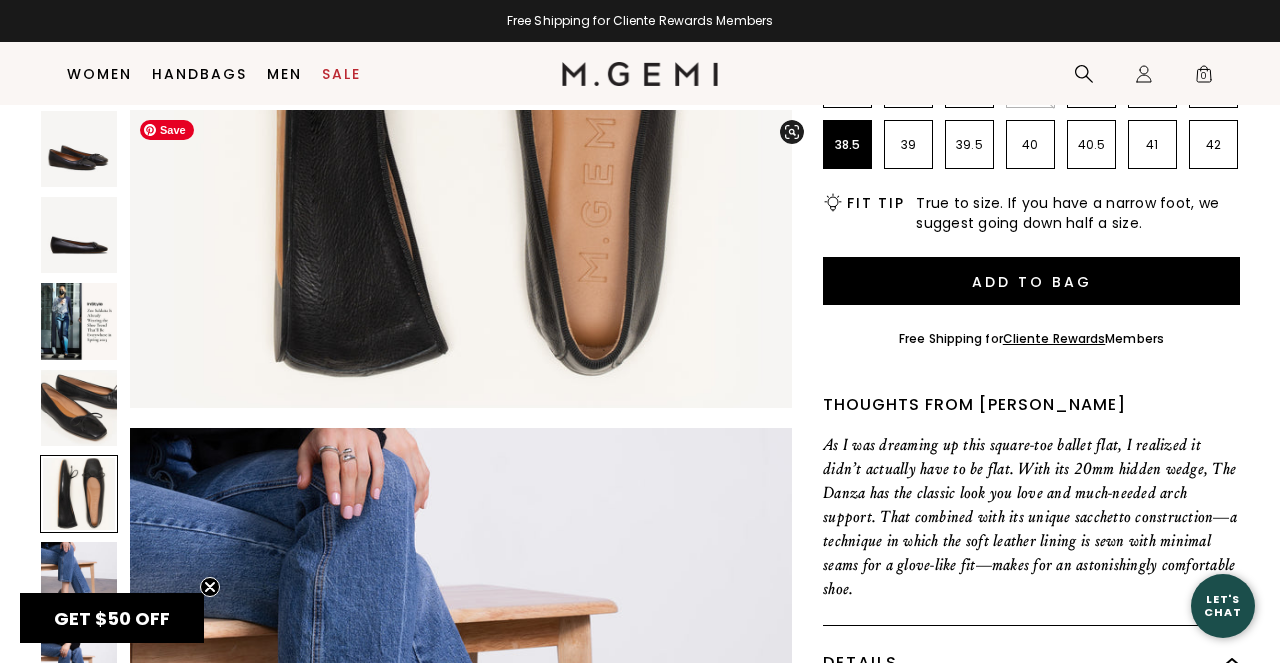 scroll, scrollTop: 3097, scrollLeft: 0, axis: vertical 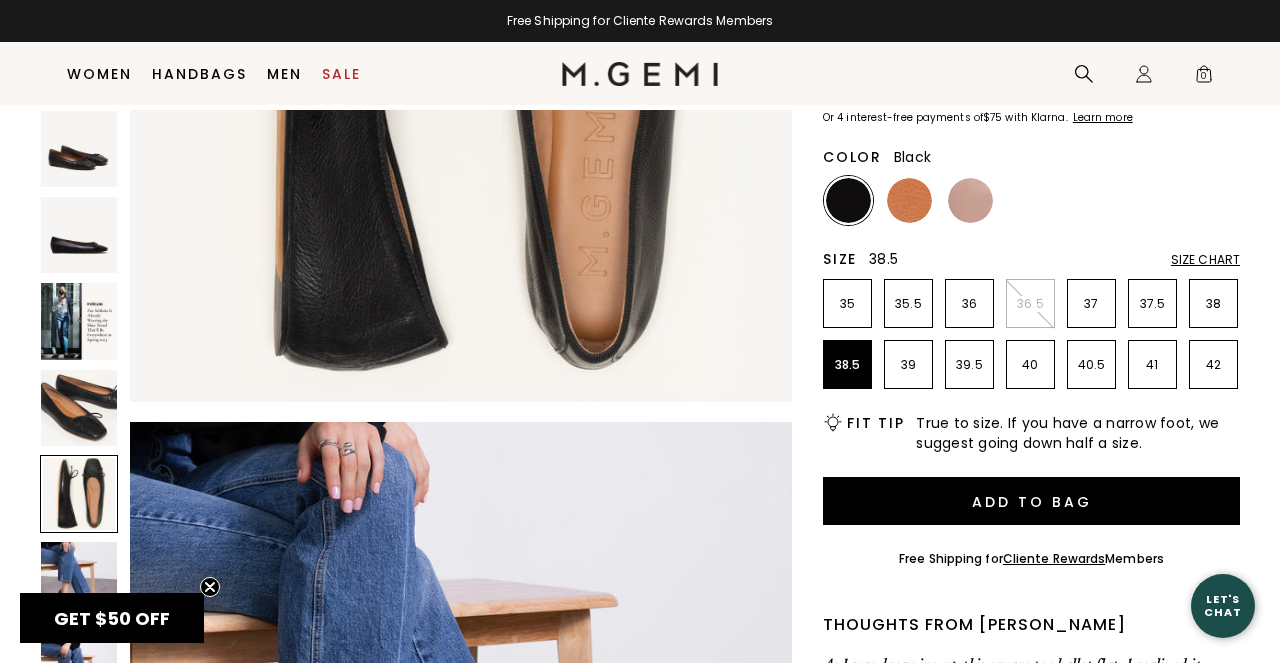 click on "Size Chart" at bounding box center [1205, 260] 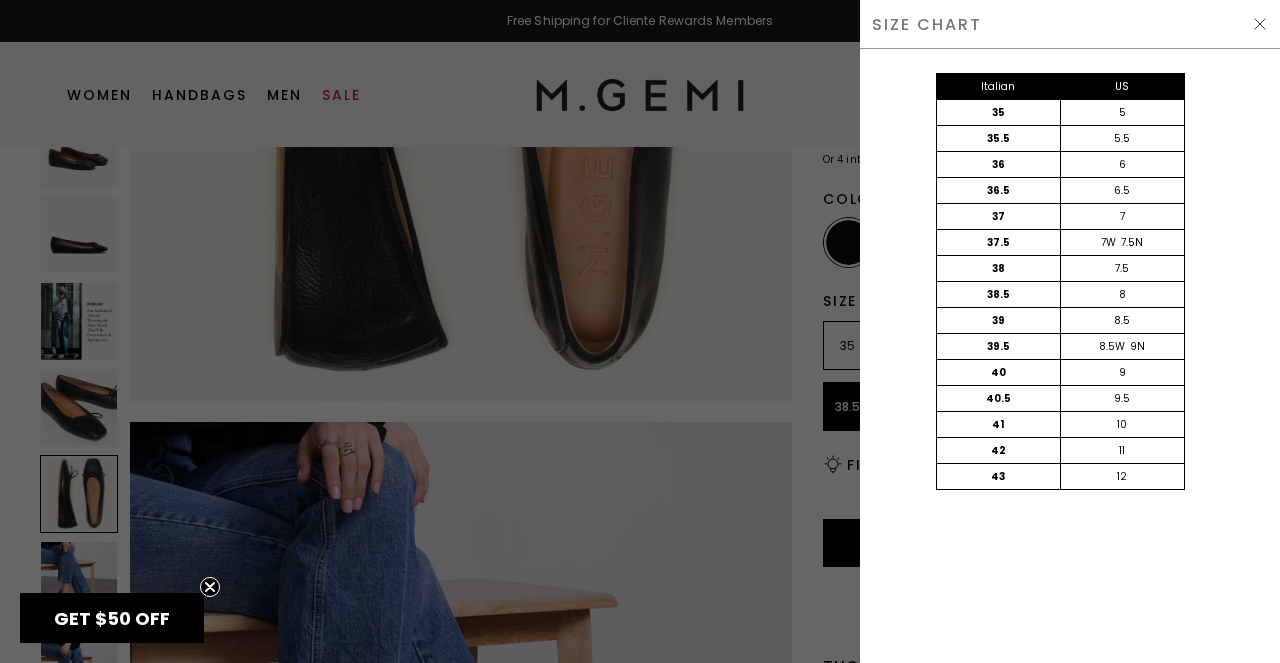 scroll, scrollTop: 0, scrollLeft: 0, axis: both 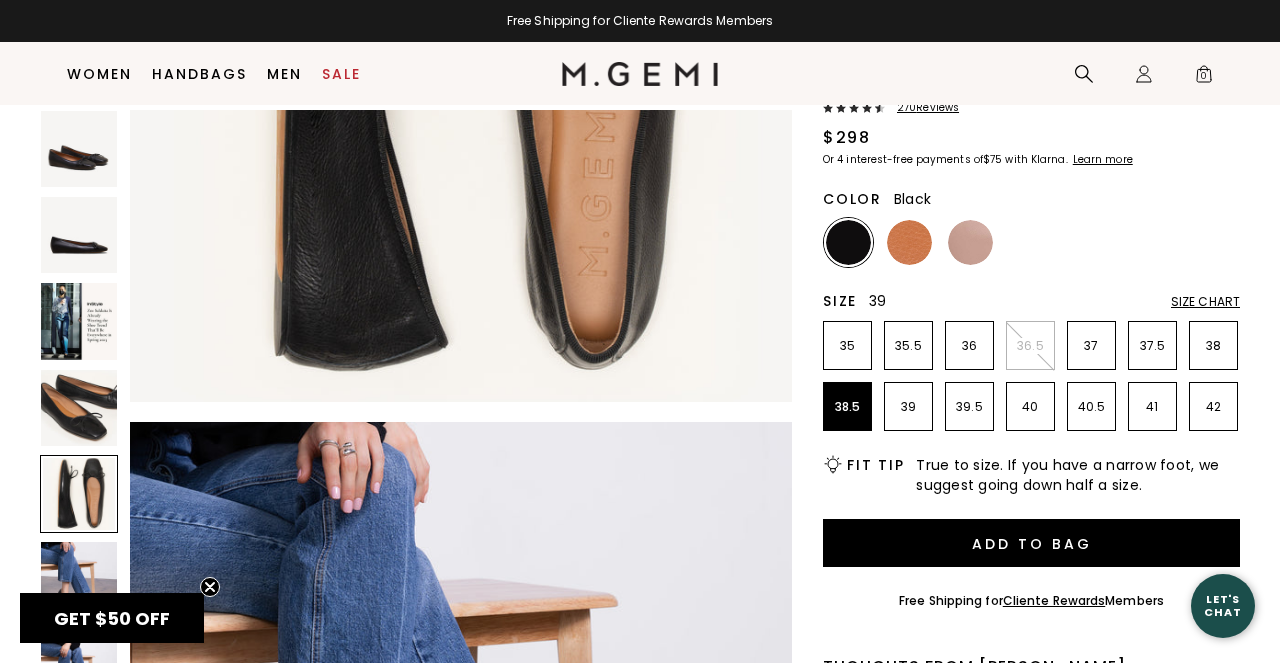 click on "39" at bounding box center [908, 407] 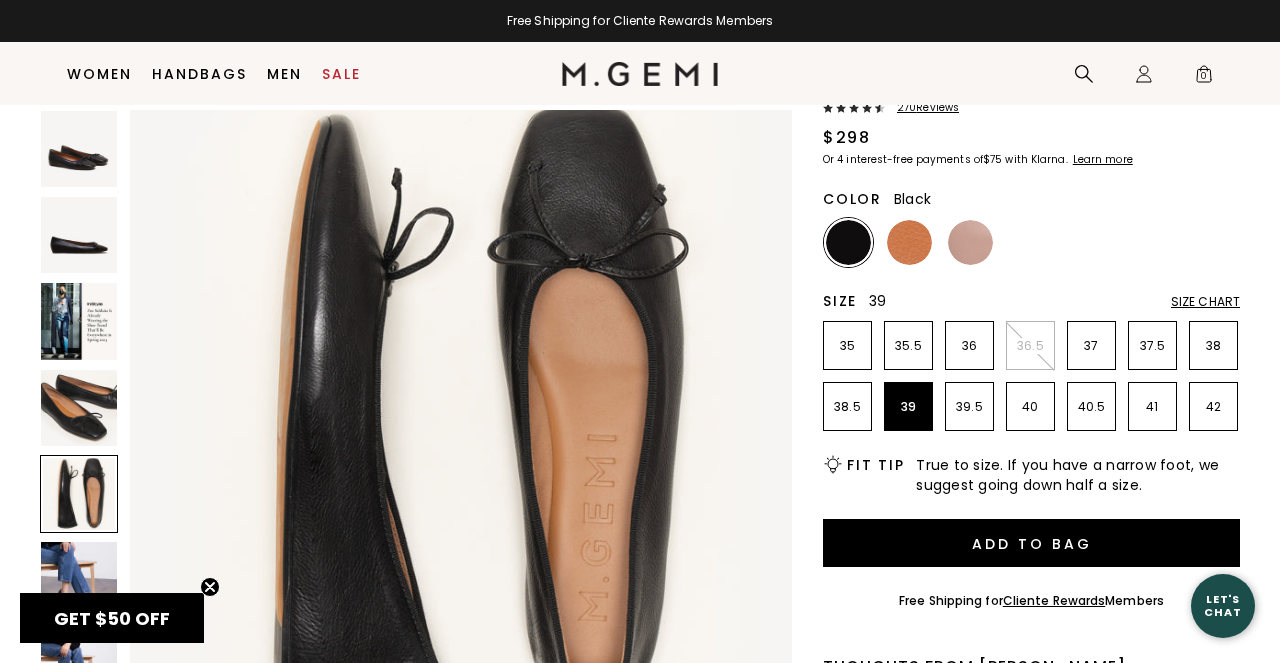 scroll, scrollTop: 2749, scrollLeft: 0, axis: vertical 